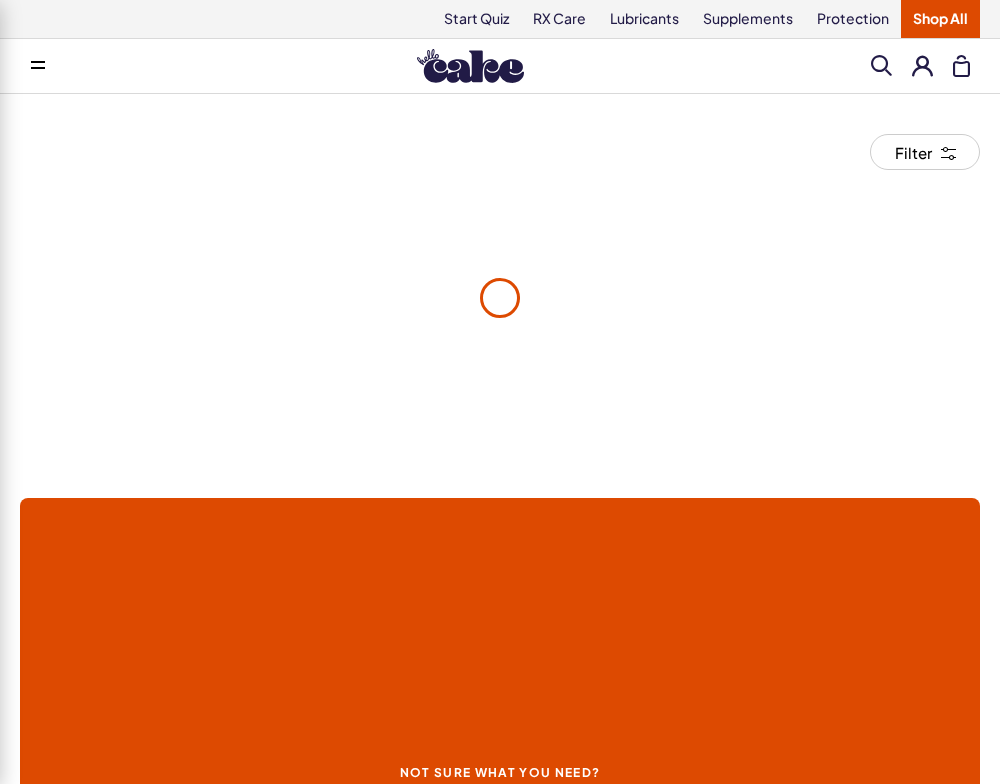click on "Supplements" at bounding box center [748, 19] 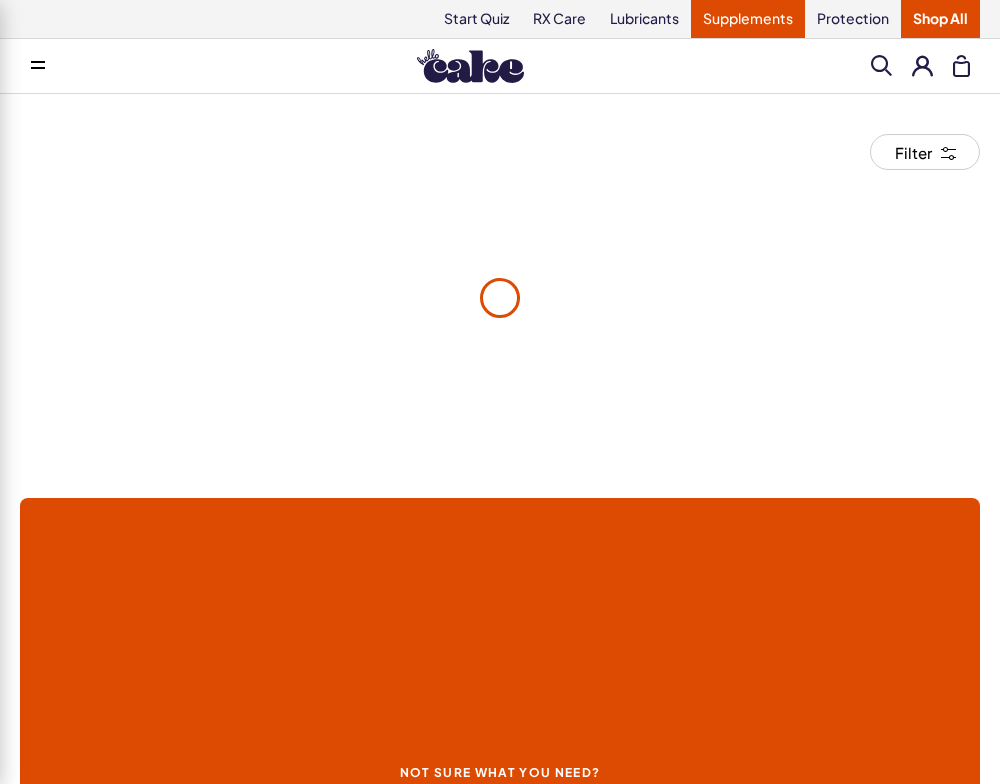 scroll, scrollTop: 0, scrollLeft: 0, axis: both 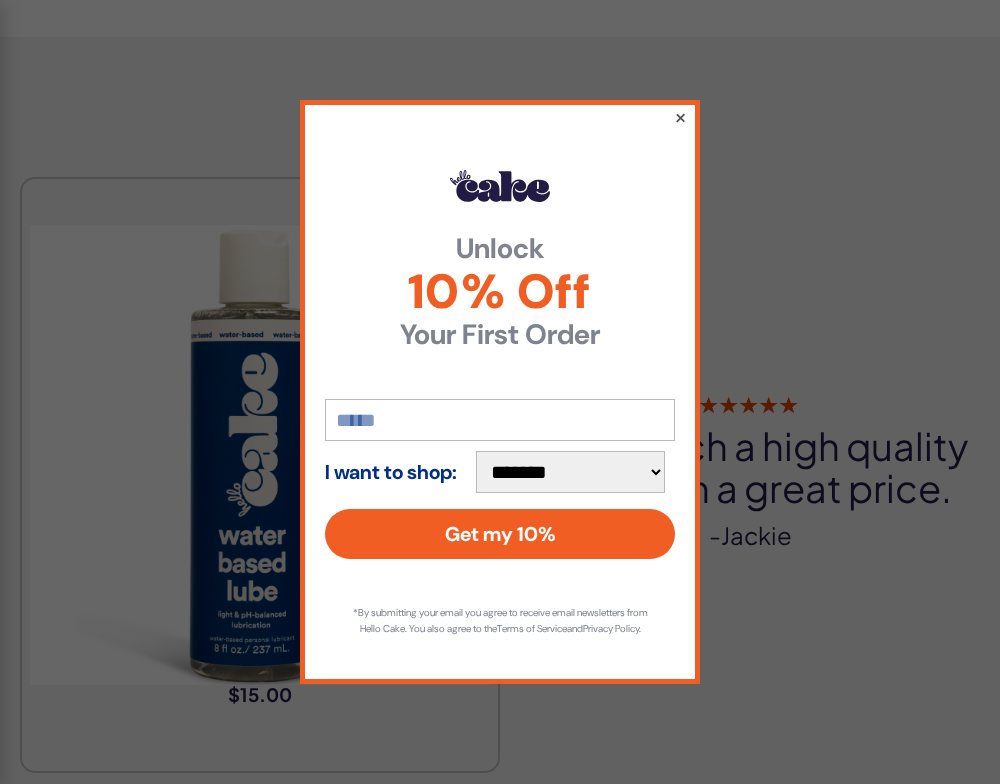 click on "×" at bounding box center [680, 117] 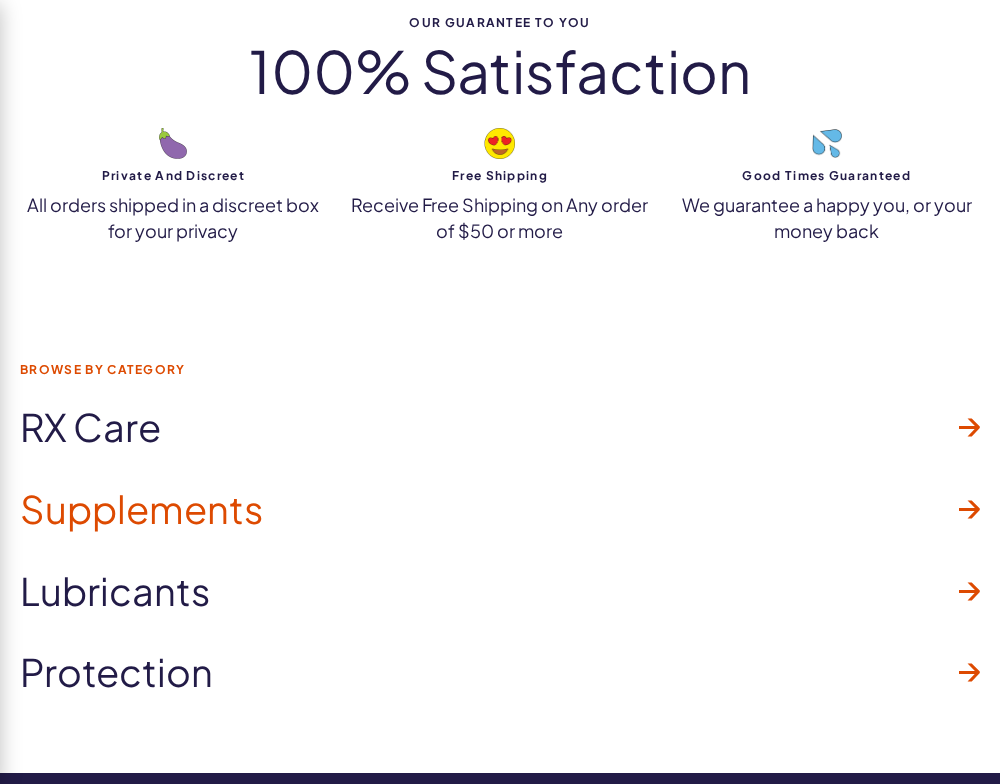 scroll, scrollTop: 2138, scrollLeft: 0, axis: vertical 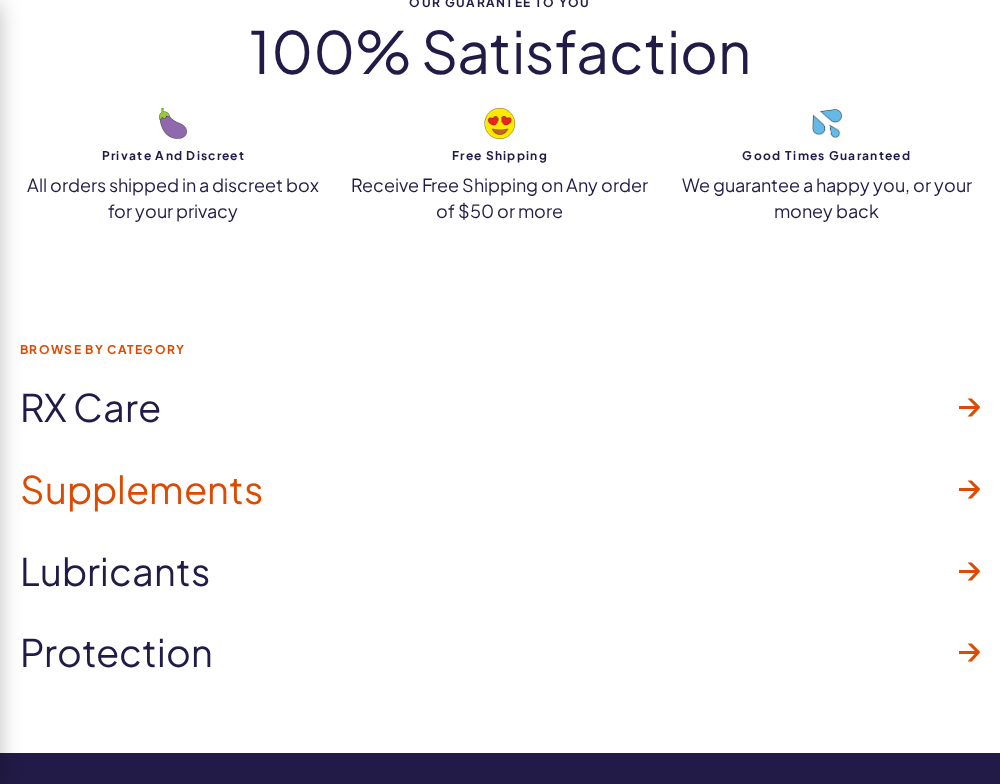 click at bounding box center [969, 489] 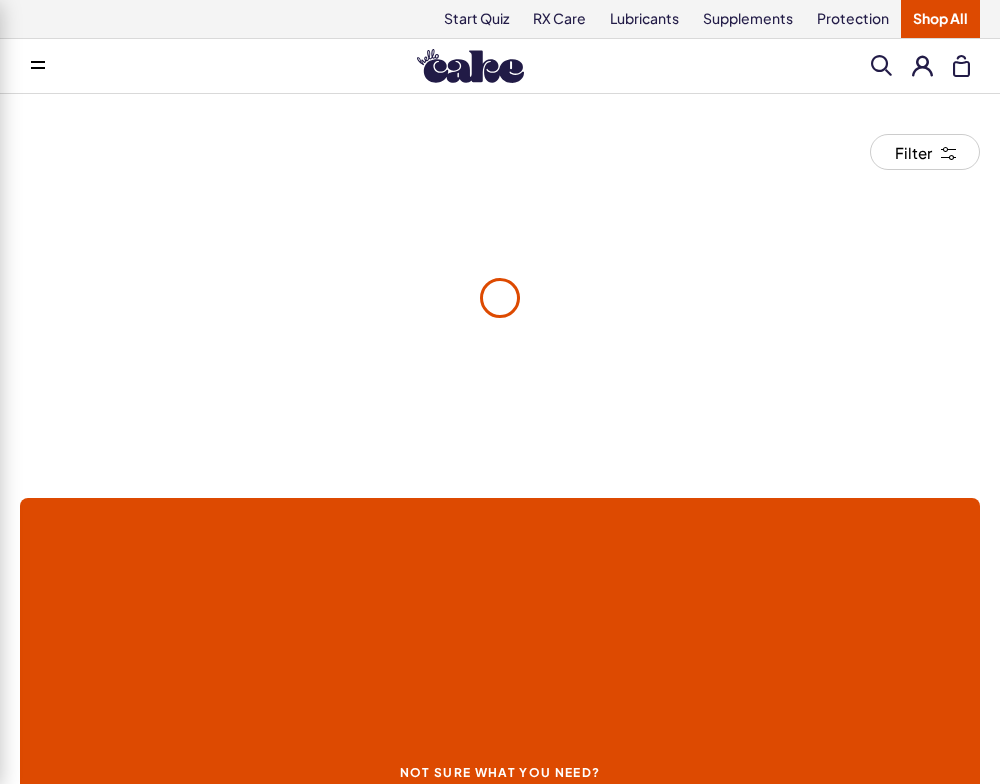 scroll, scrollTop: 2242, scrollLeft: 0, axis: vertical 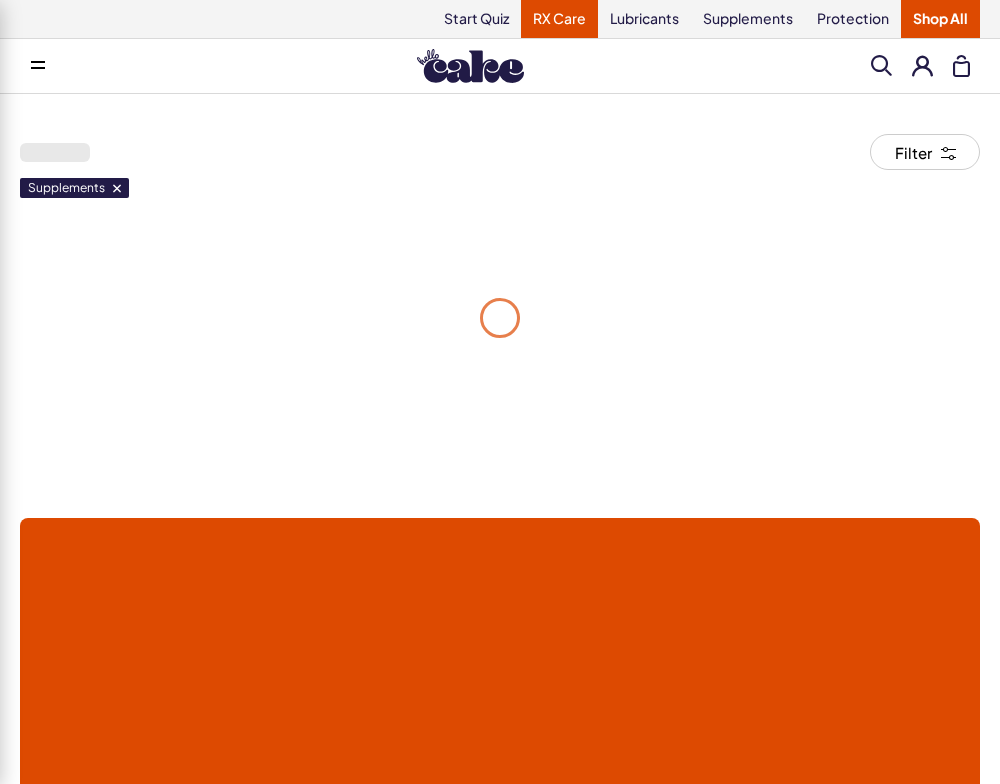 click on "RX Care" at bounding box center [559, 19] 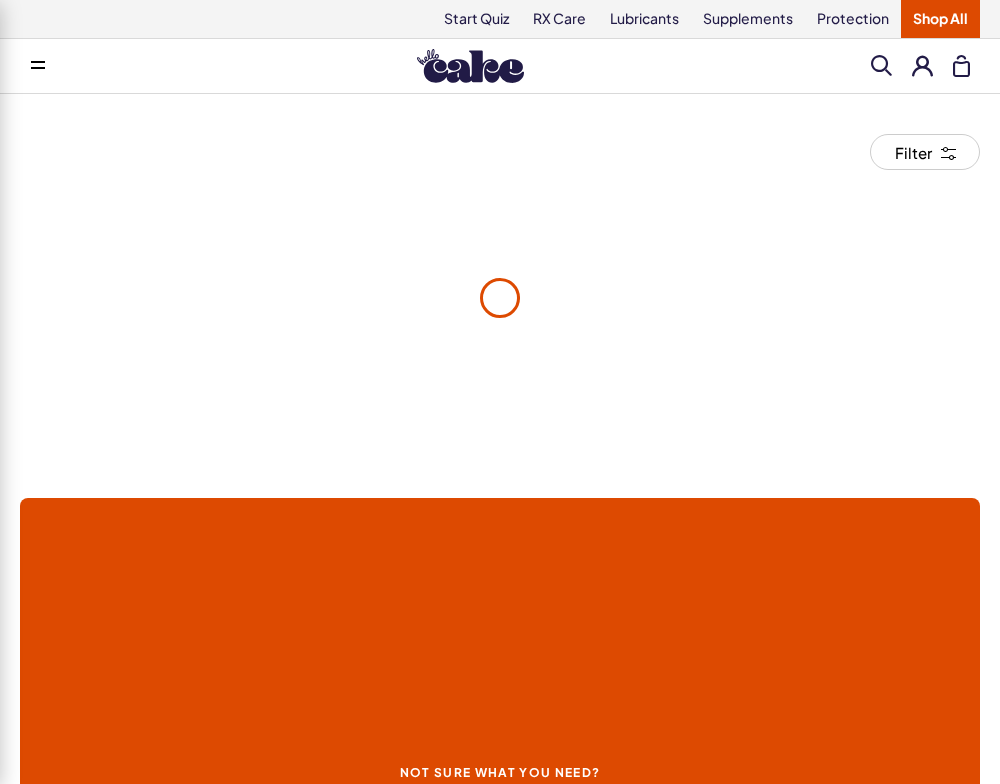 scroll, scrollTop: 0, scrollLeft: 0, axis: both 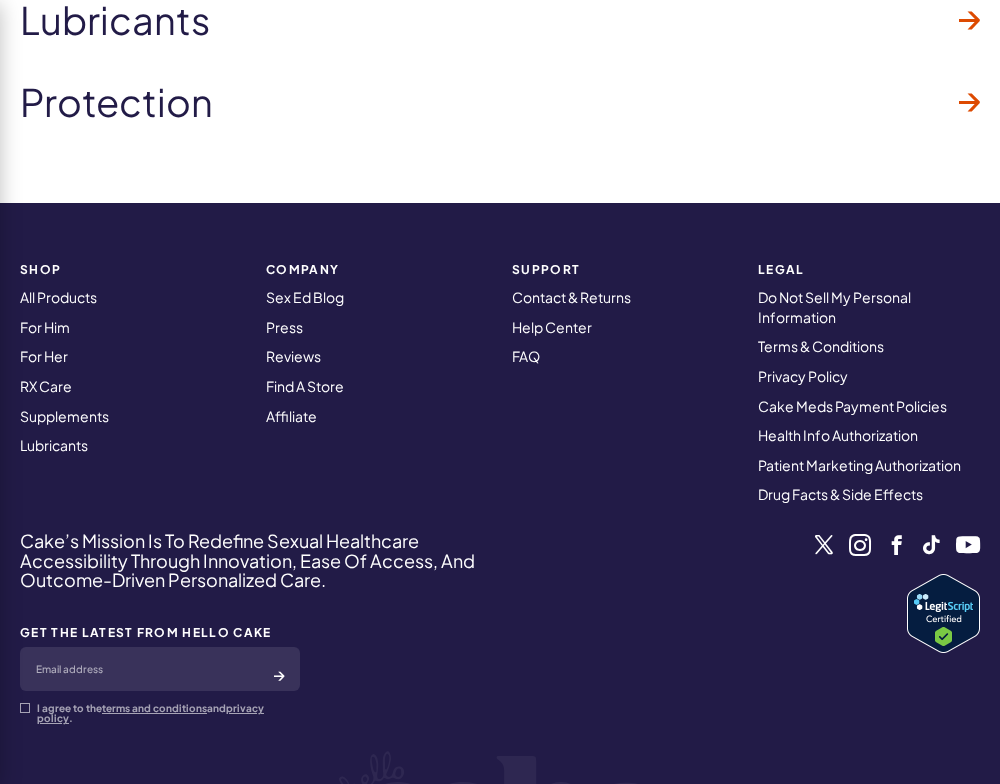 click at bounding box center [860, 545] 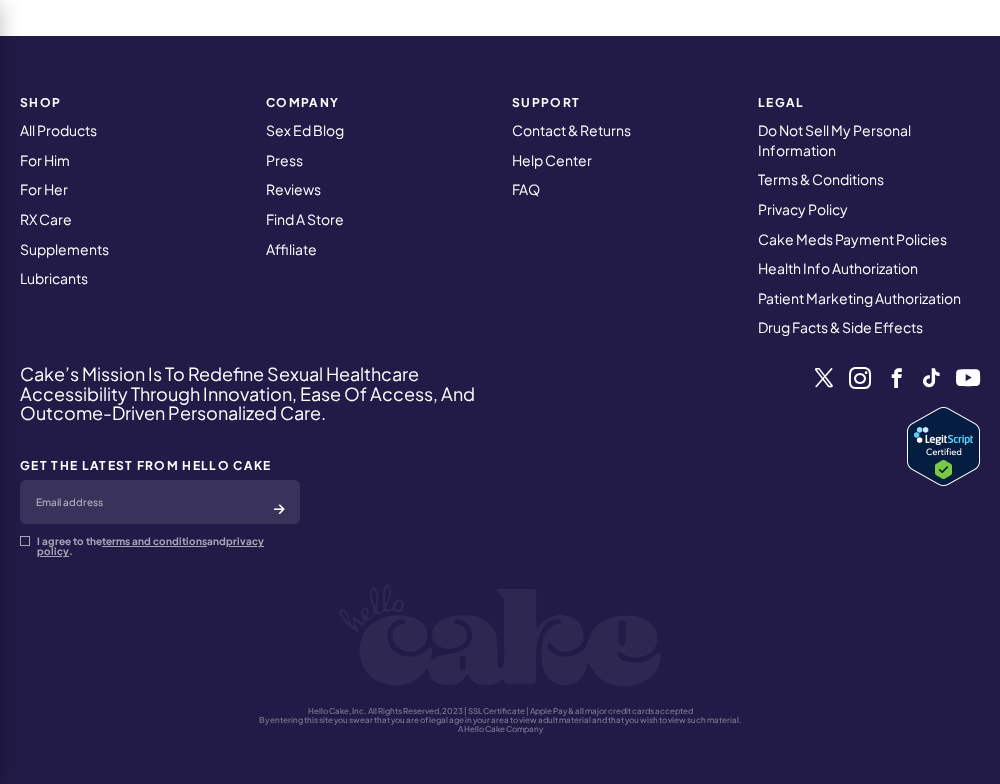 scroll, scrollTop: 3615, scrollLeft: 0, axis: vertical 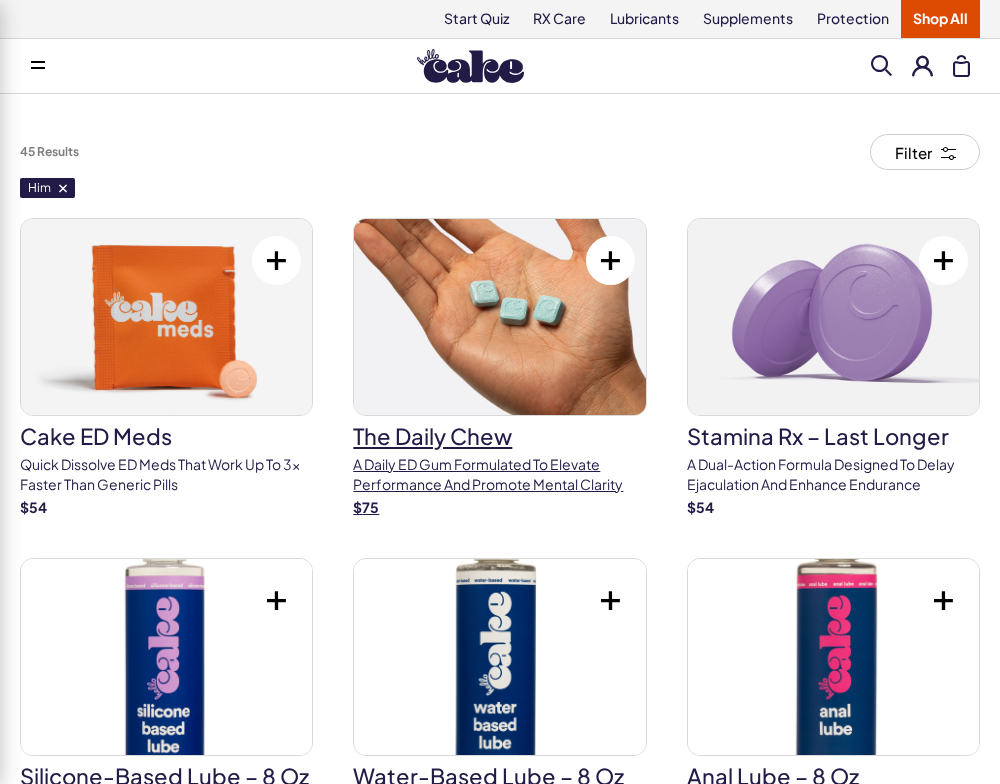 click at bounding box center [499, 317] 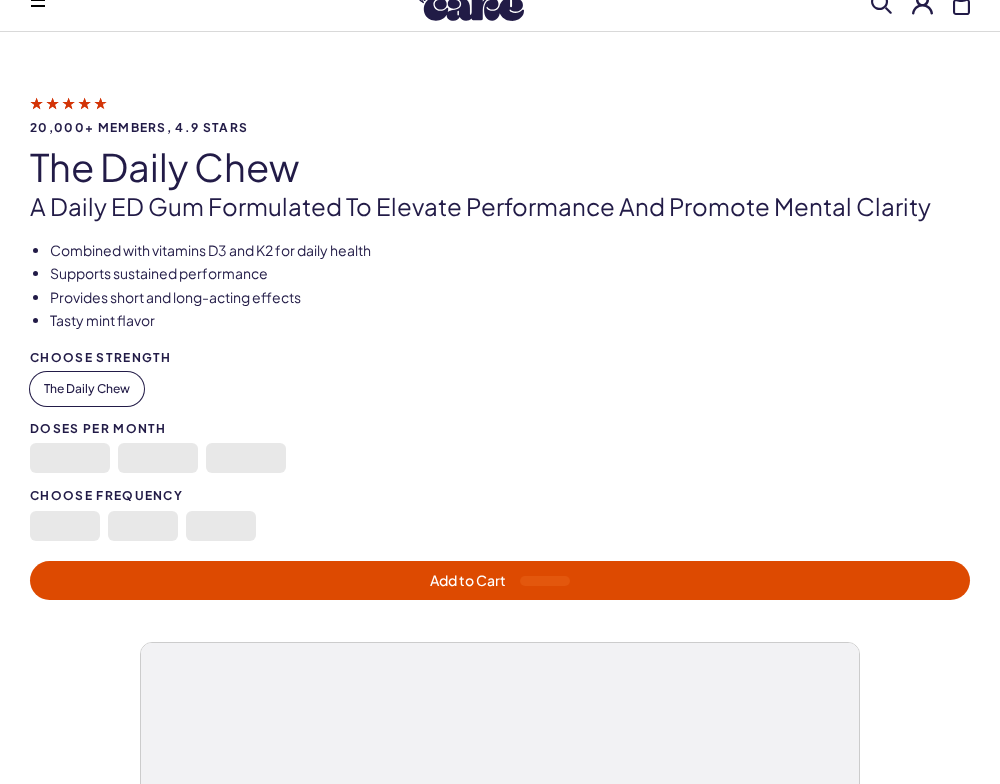 scroll, scrollTop: 827, scrollLeft: 0, axis: vertical 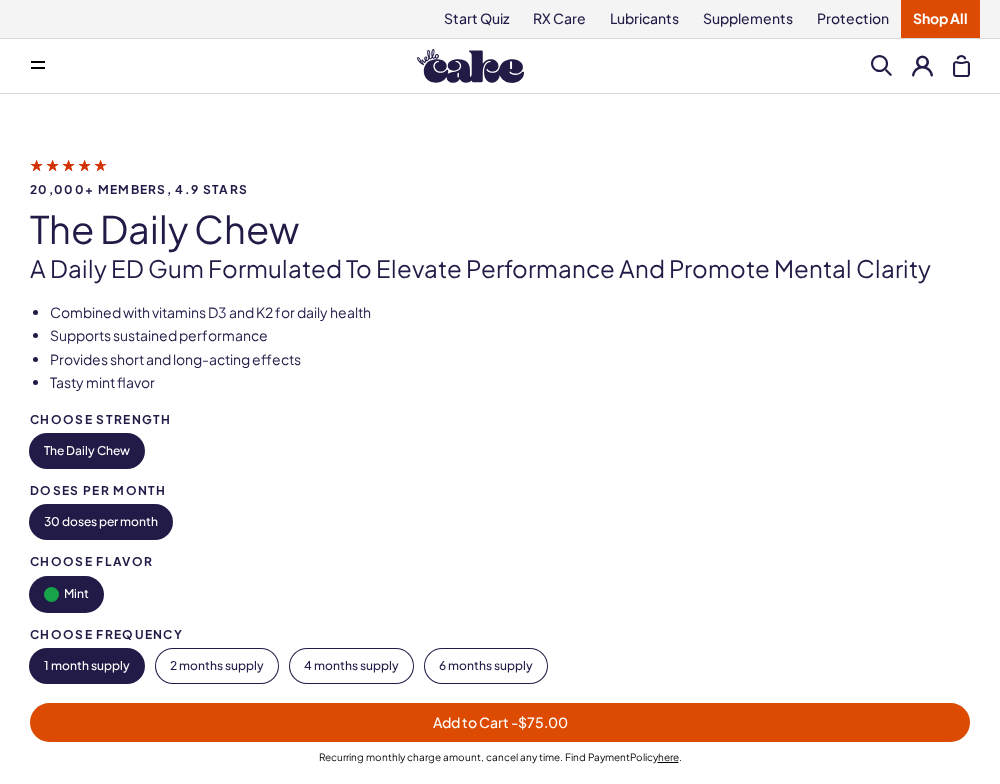 click at bounding box center [470, 66] 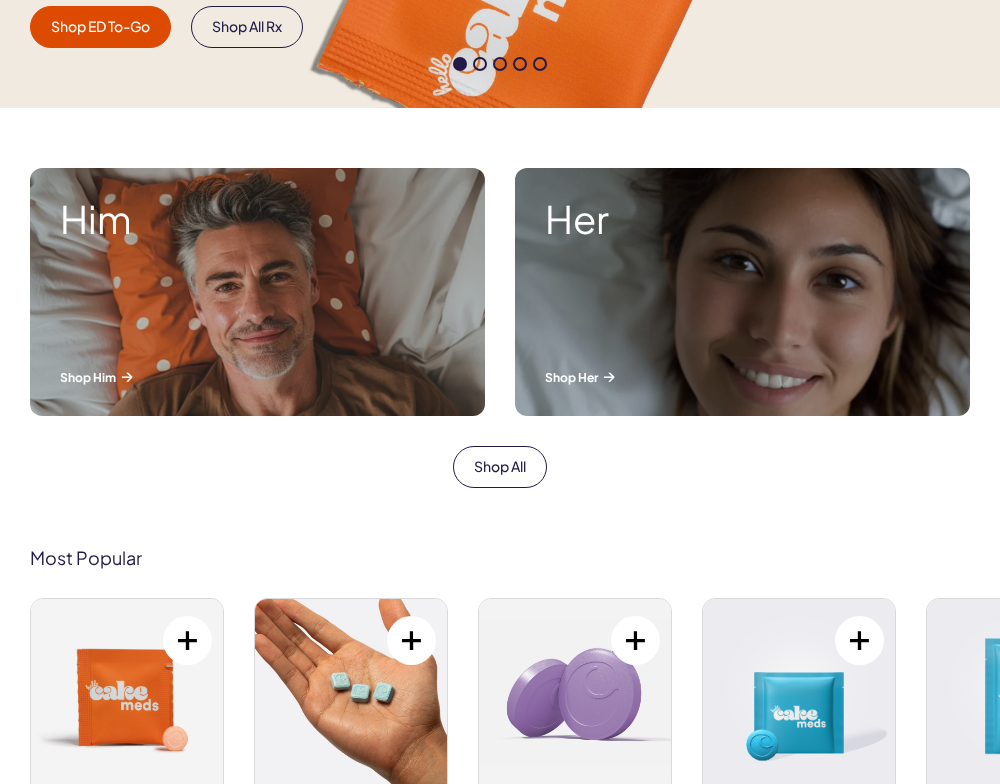 scroll, scrollTop: 591, scrollLeft: 0, axis: vertical 